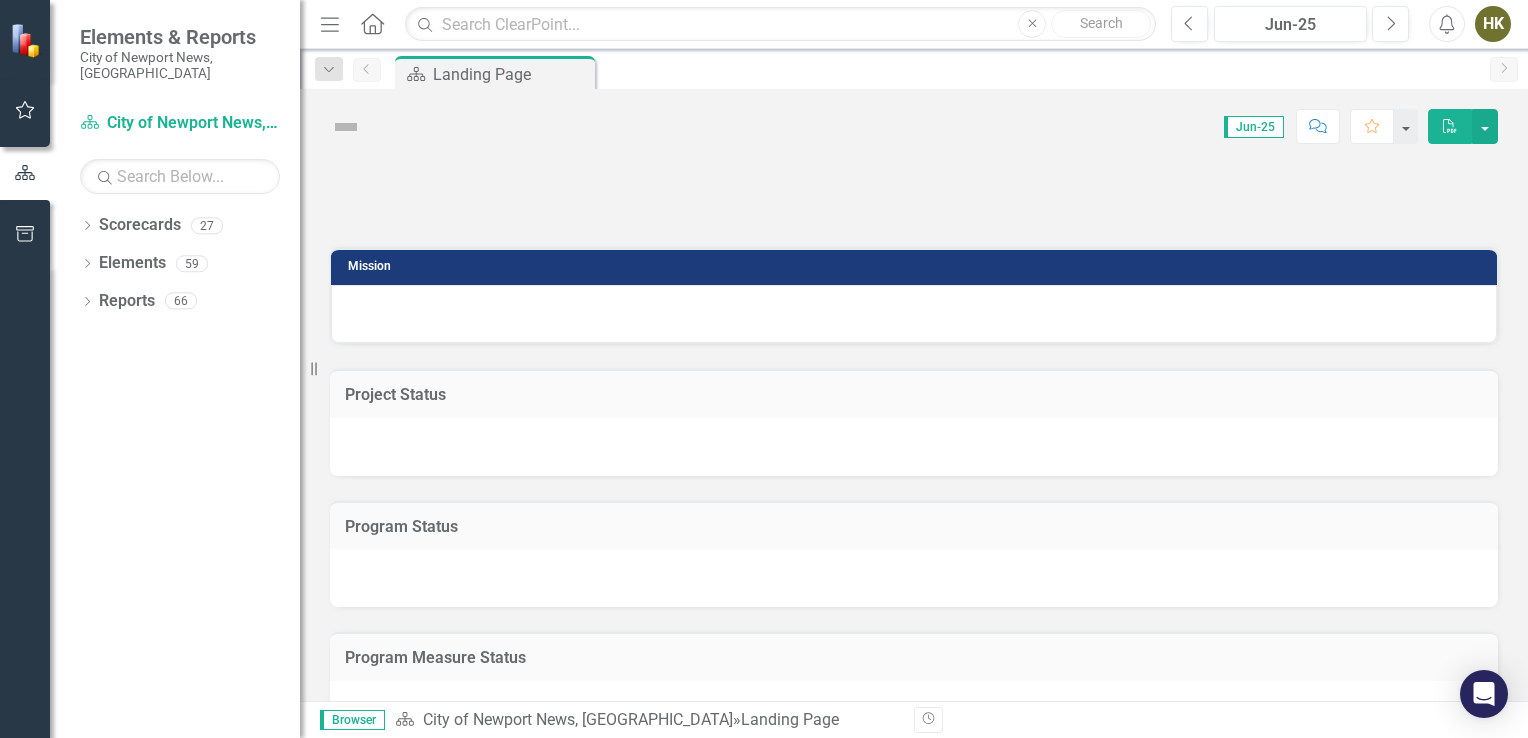 scroll, scrollTop: 0, scrollLeft: 0, axis: both 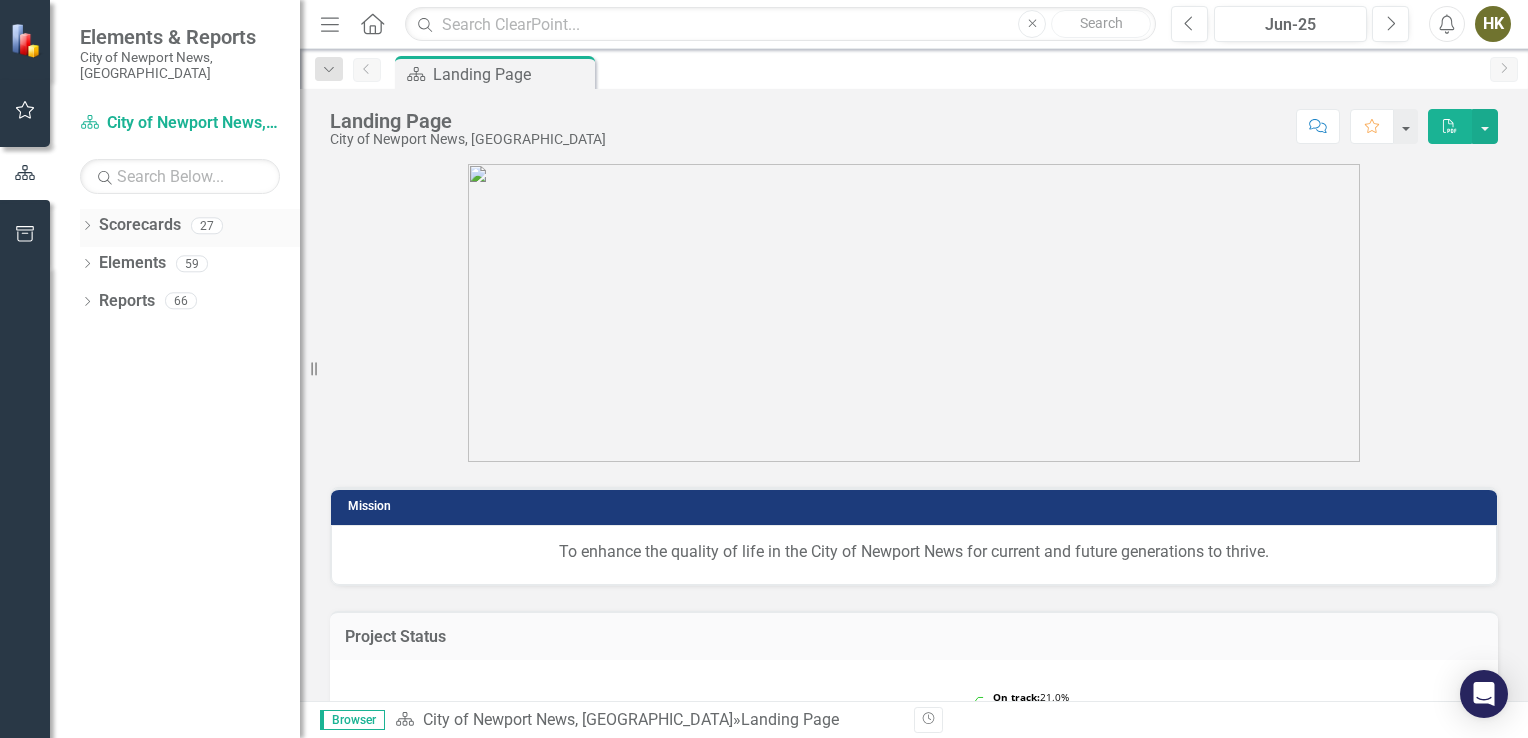 click on "Dropdown" 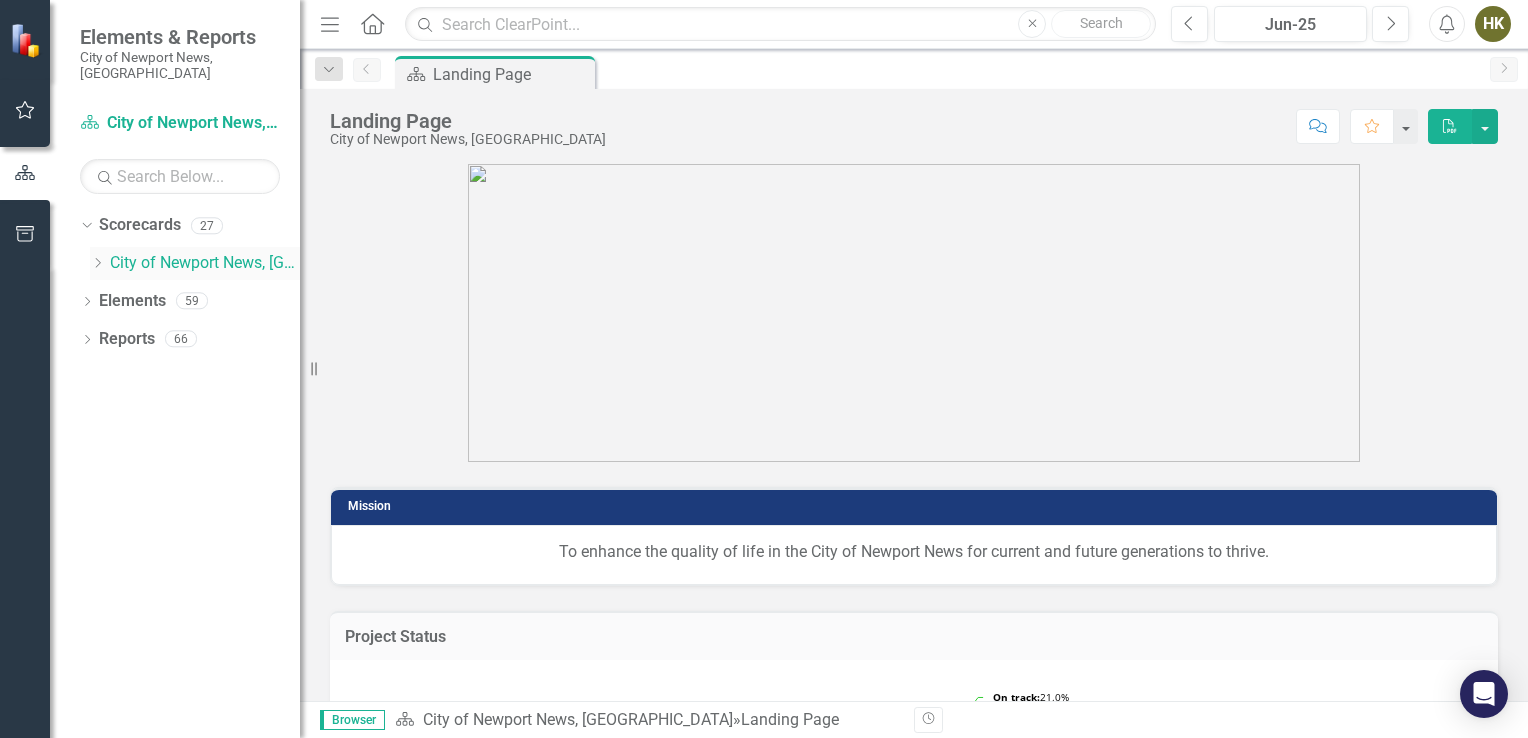 click on "Dropdown" at bounding box center [100, 263] 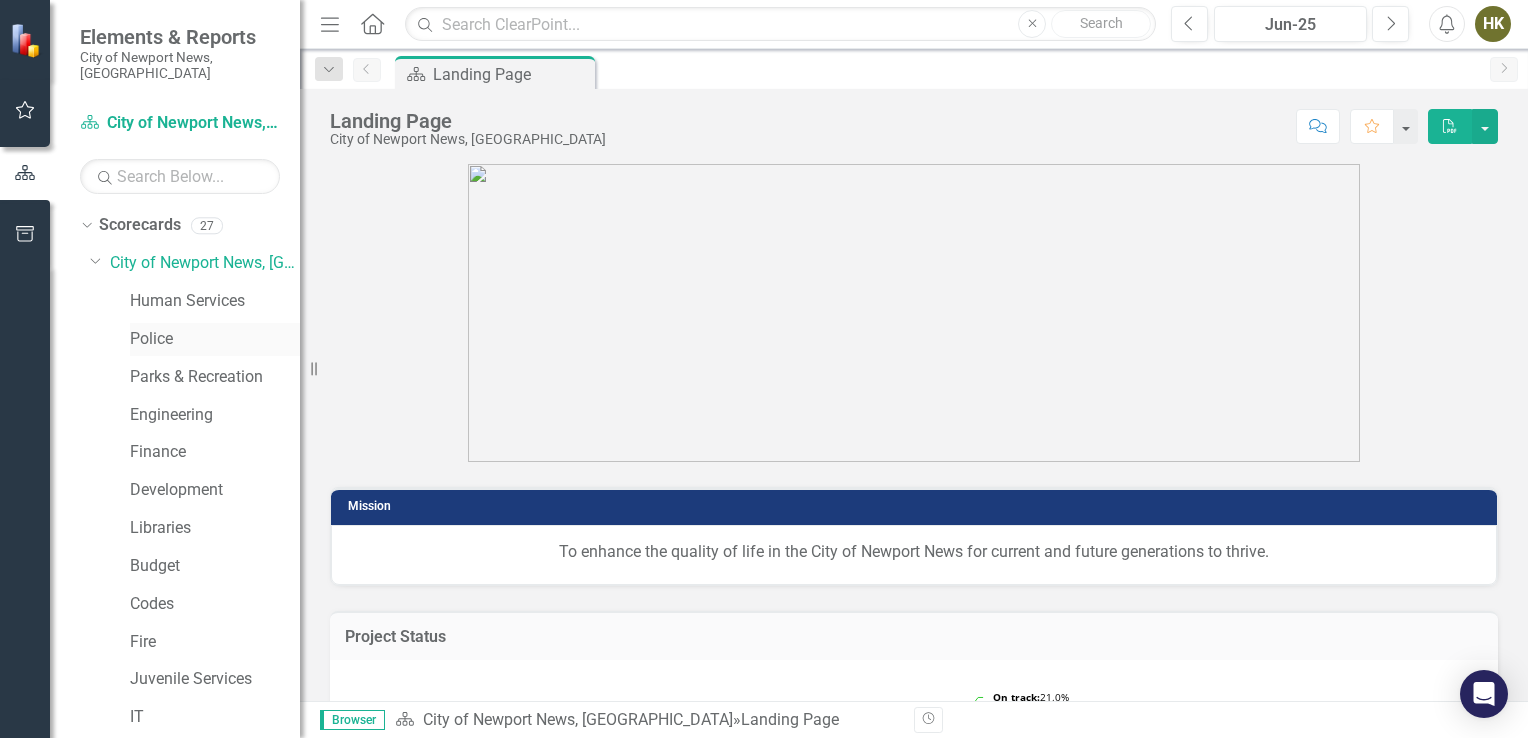 click on "Police" at bounding box center [215, 339] 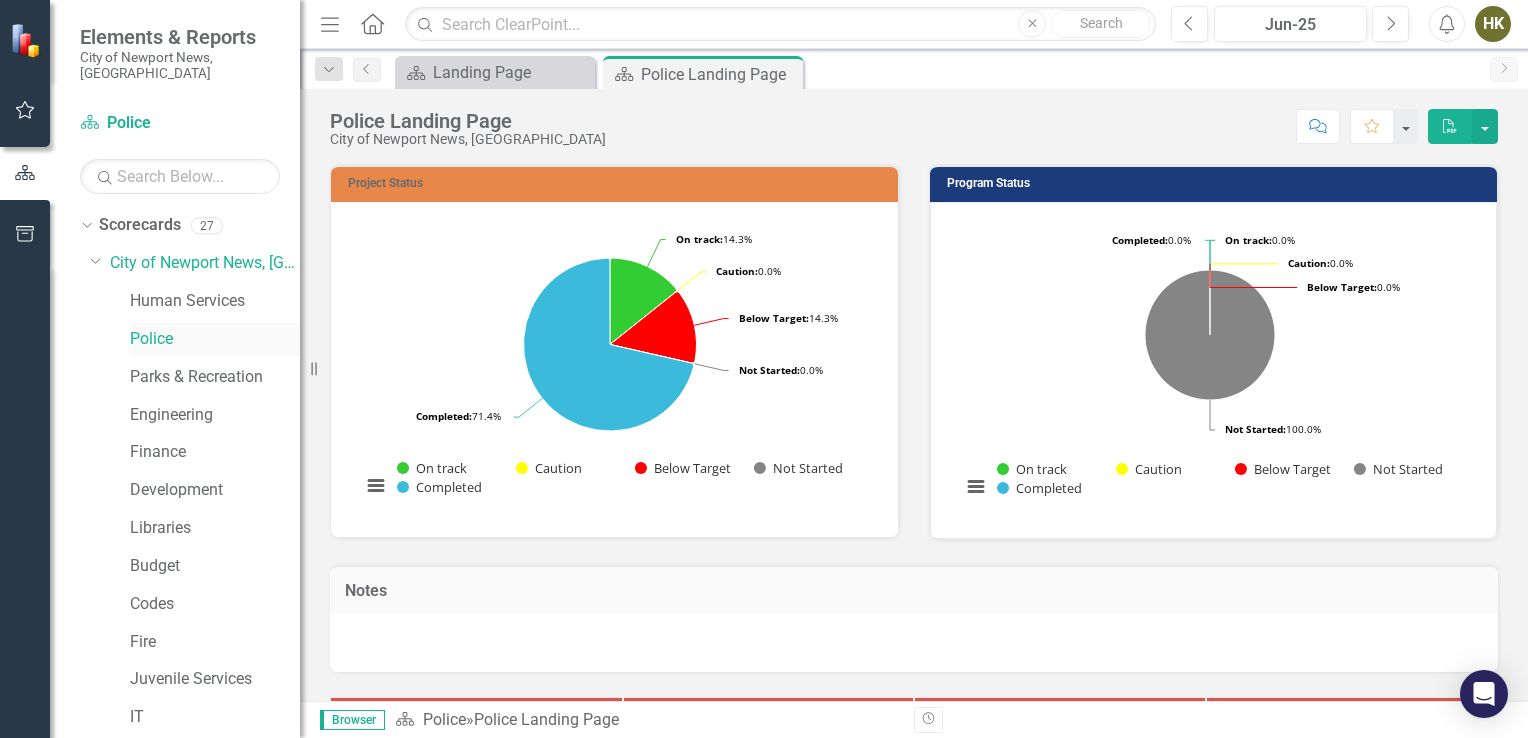 scroll, scrollTop: 114, scrollLeft: 0, axis: vertical 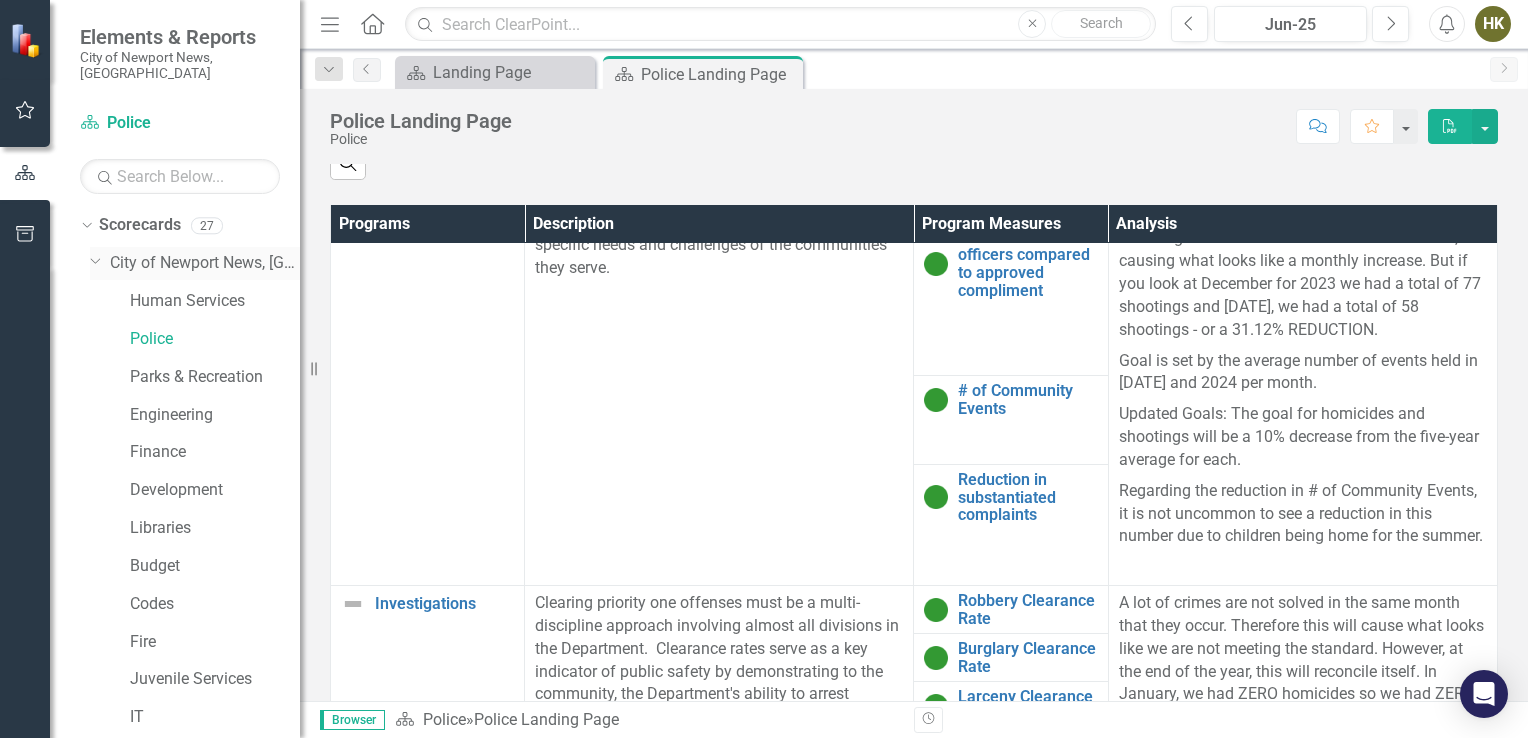 click on "City of Newport News, [GEOGRAPHIC_DATA]" at bounding box center (205, 263) 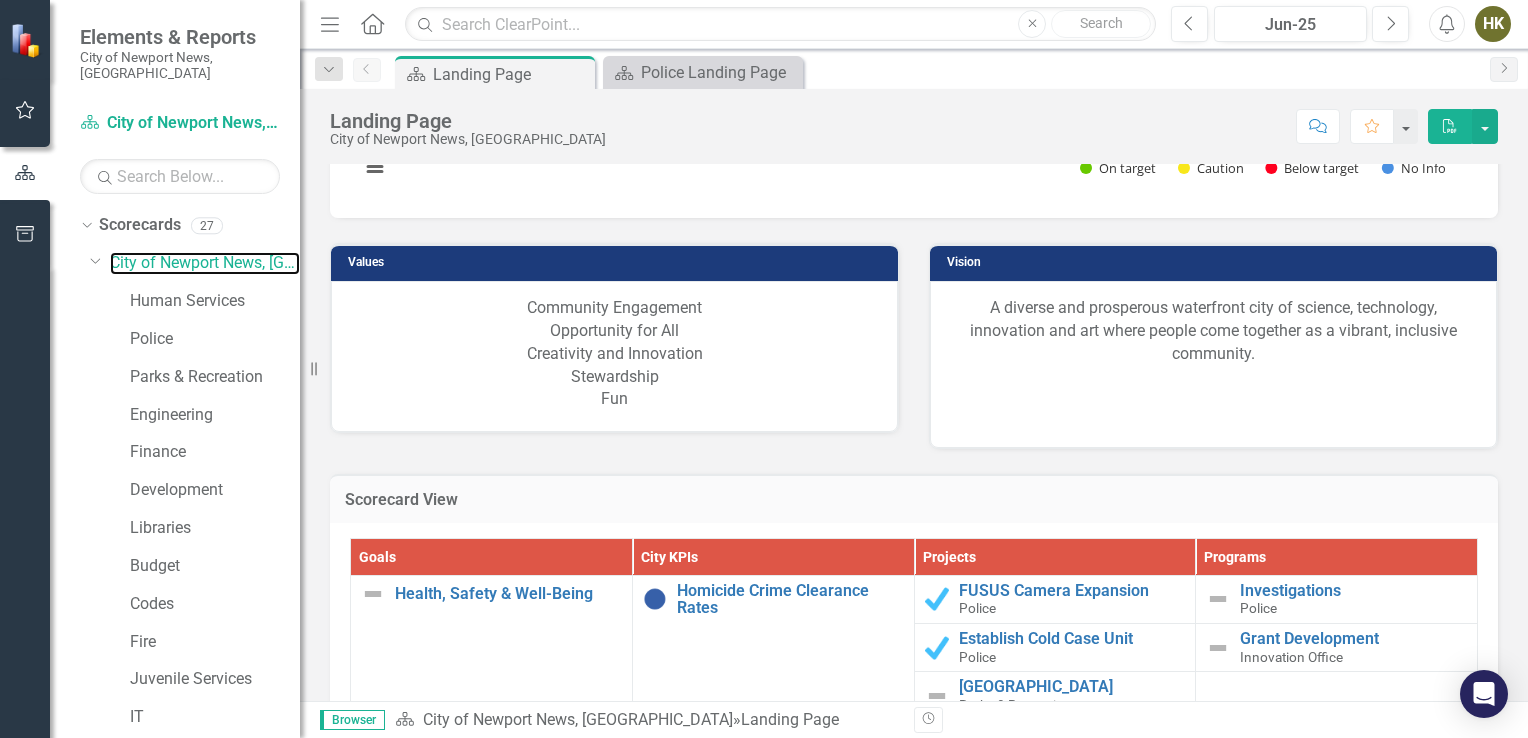 scroll, scrollTop: 1703, scrollLeft: 0, axis: vertical 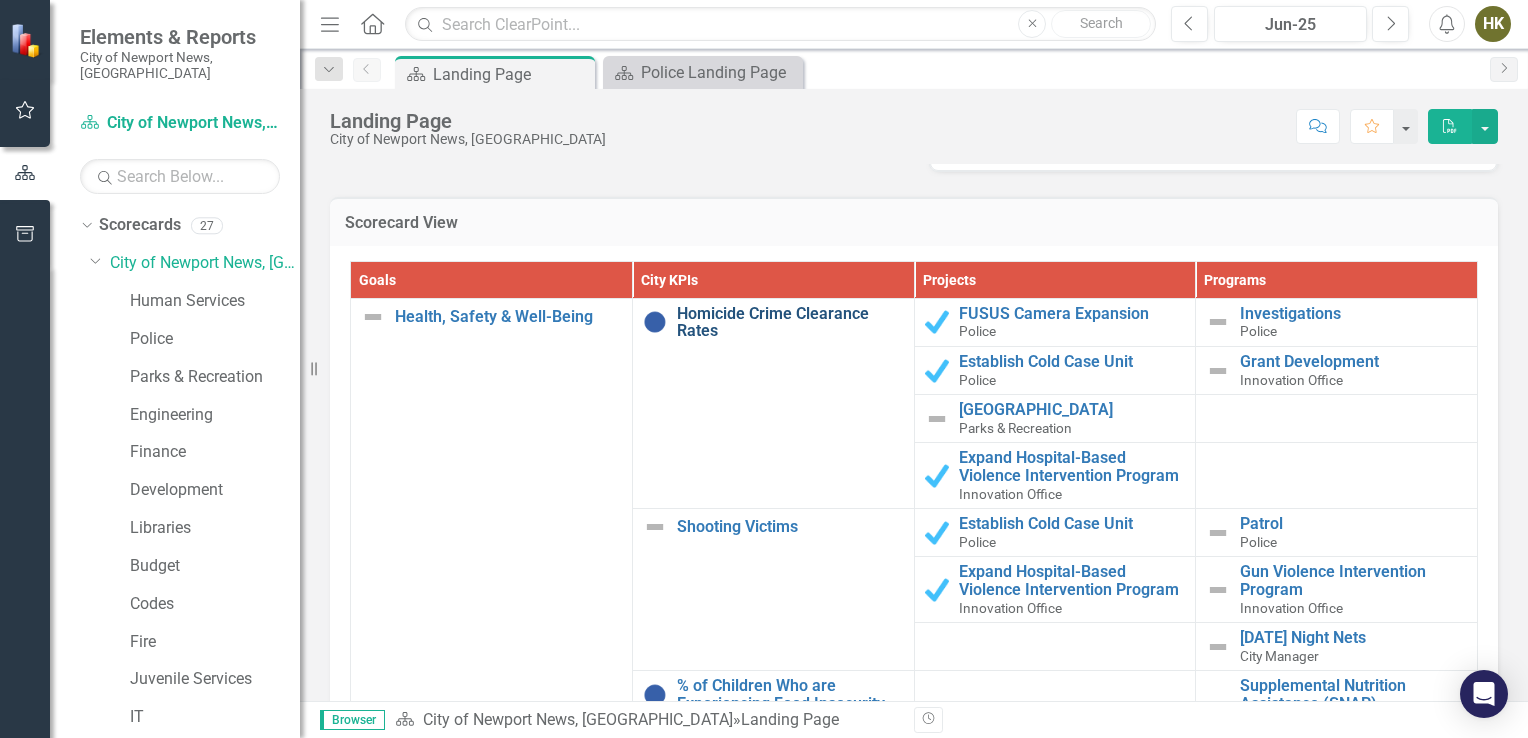click on "Homicide Crime Clearance Rates" at bounding box center (790, 322) 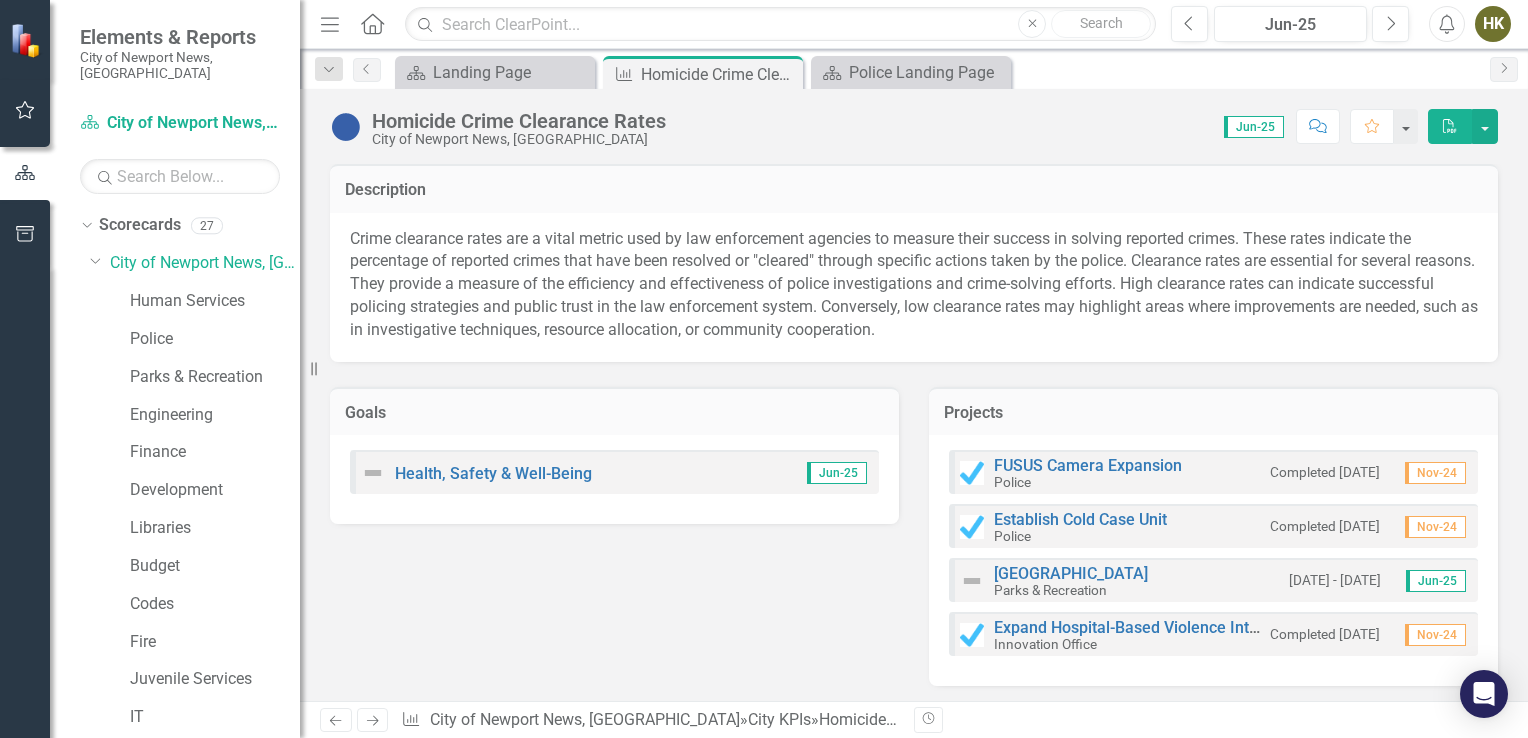 scroll, scrollTop: 40, scrollLeft: 0, axis: vertical 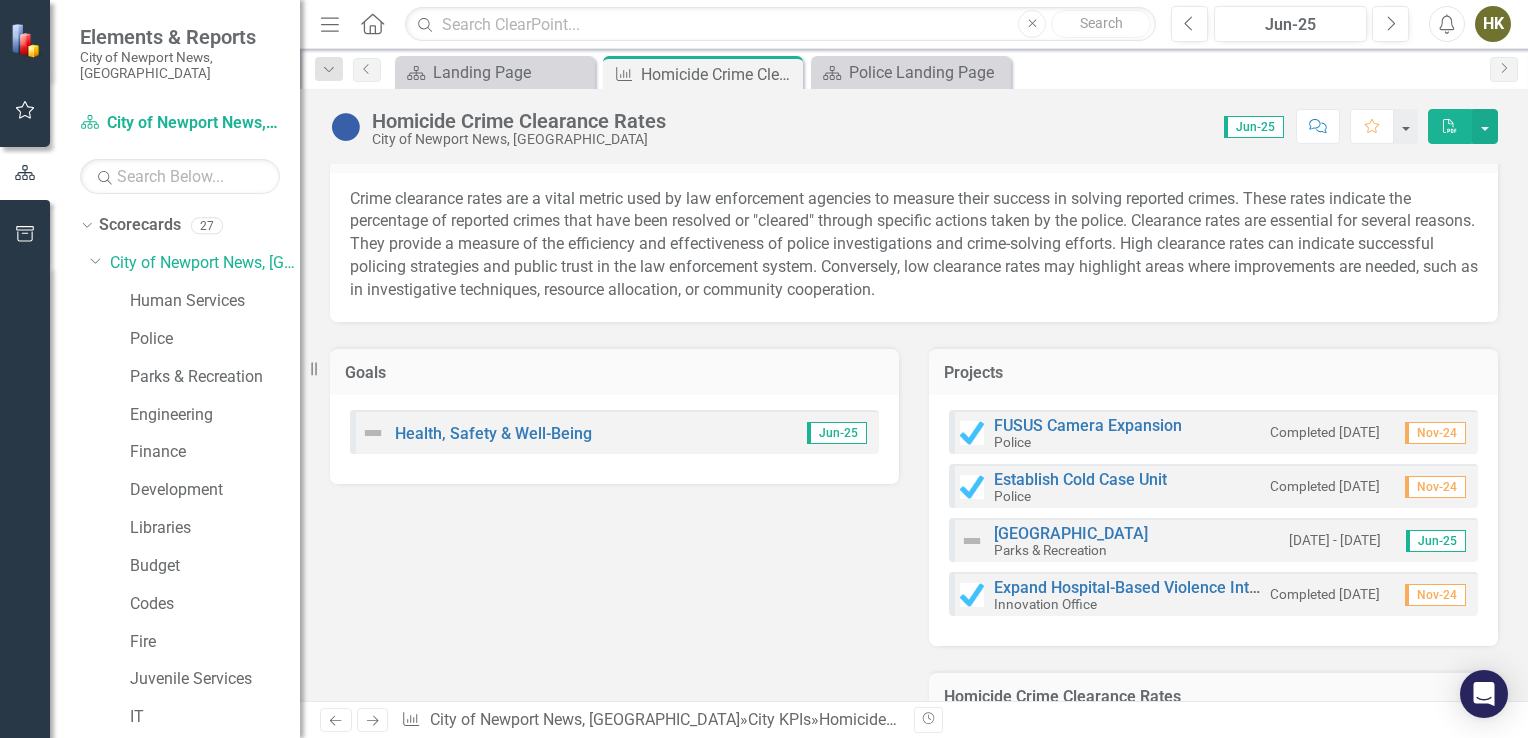 drag, startPoint x: 632, startPoint y: 199, endPoint x: 659, endPoint y: 221, distance: 34.828148 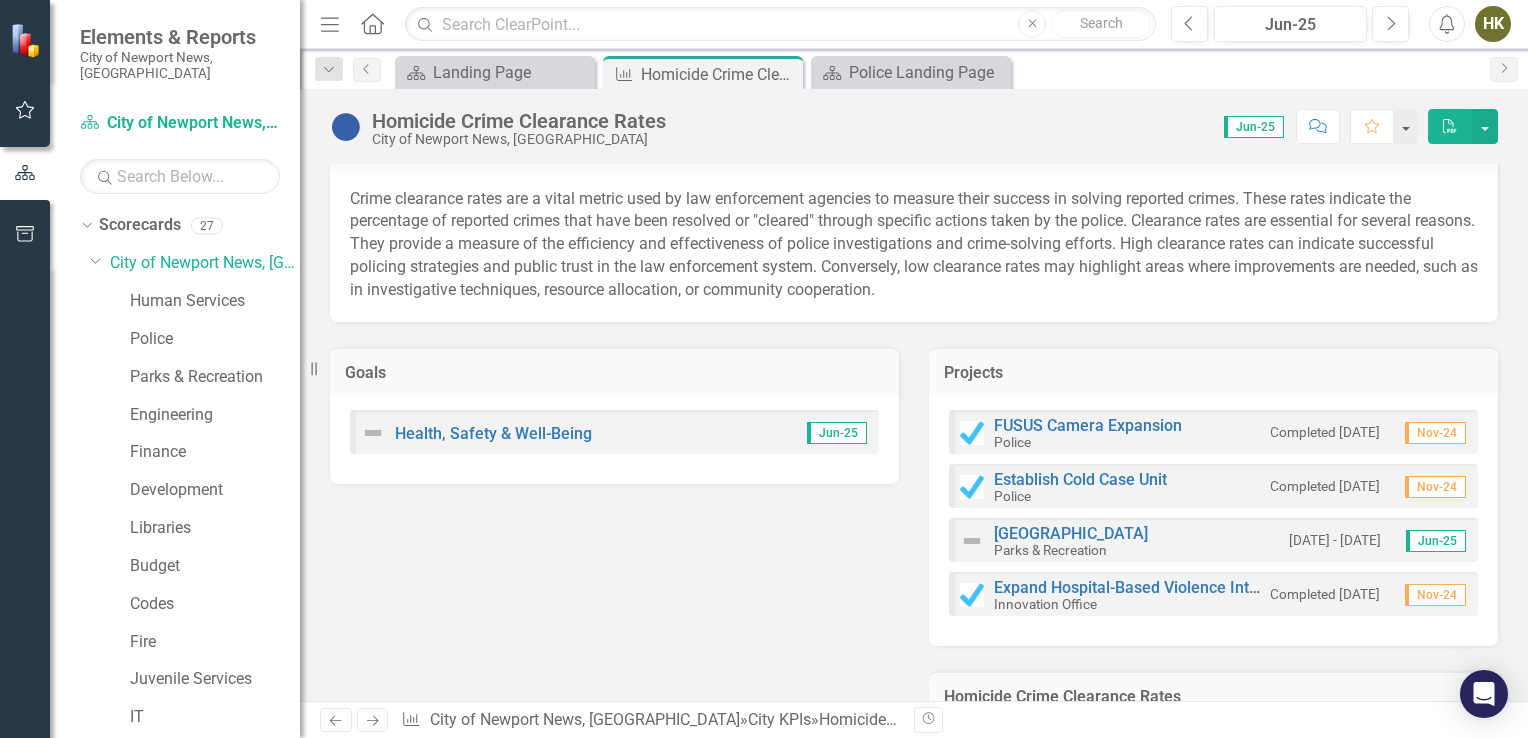 click on "Crime clearance rates are a vital metric used by law enforcement agencies to measure their success in solving reported crimes. These rates indicate the percentage of reported crimes that have been resolved or "cleared" through specific actions taken by the police. Clearance rates are essential for several reasons. They provide a measure of the efficiency and effectiveness of police investigations and crime-solving efforts. High clearance rates can indicate successful policing strategies and public trust in the law enforcement system. Conversely, low clearance rates may highlight areas where improvements are needed, such as in investigative techniques, resource allocation, or community cooperation." at bounding box center [914, 244] 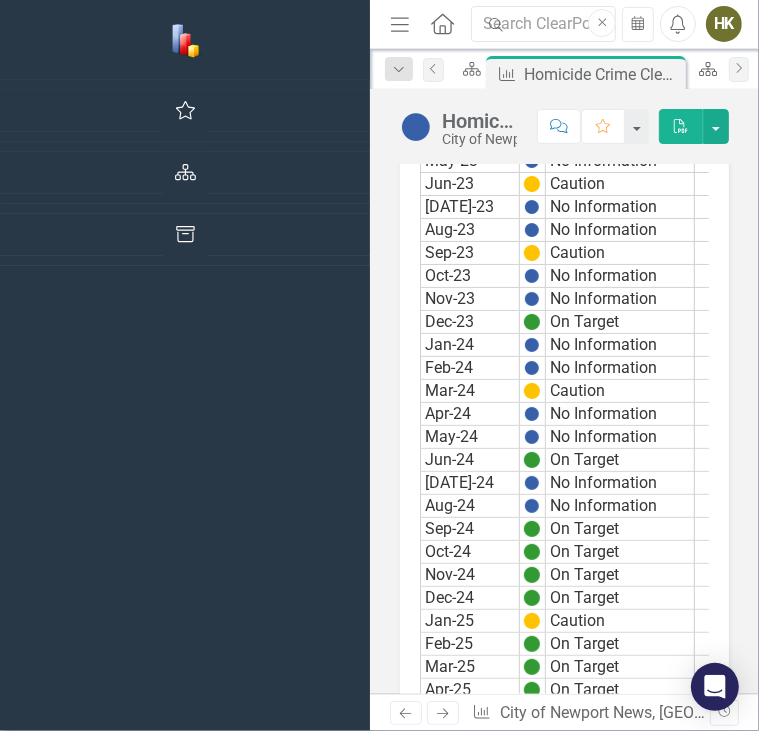 scroll, scrollTop: 2520, scrollLeft: 0, axis: vertical 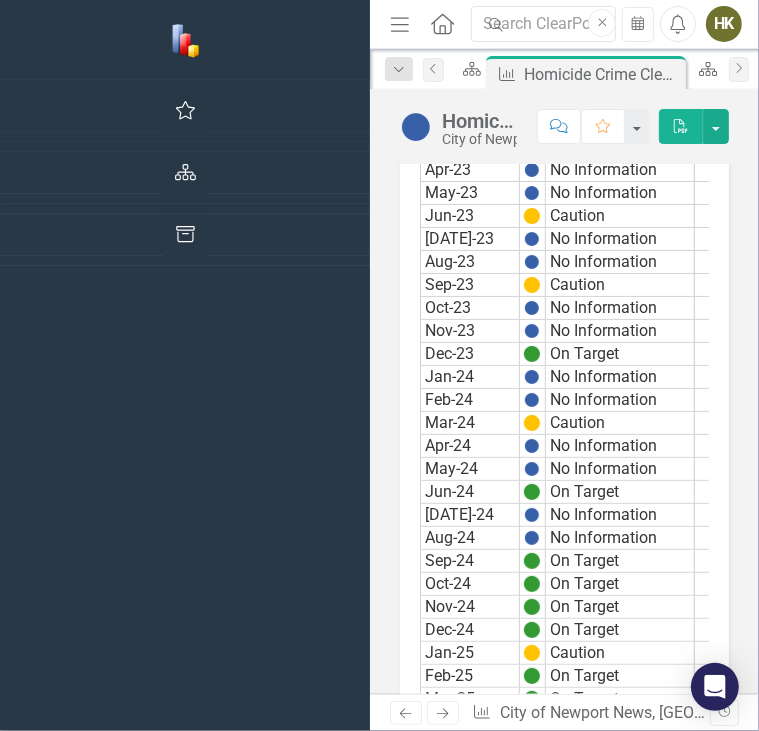 click on "114.30%" at bounding box center (774, 722) 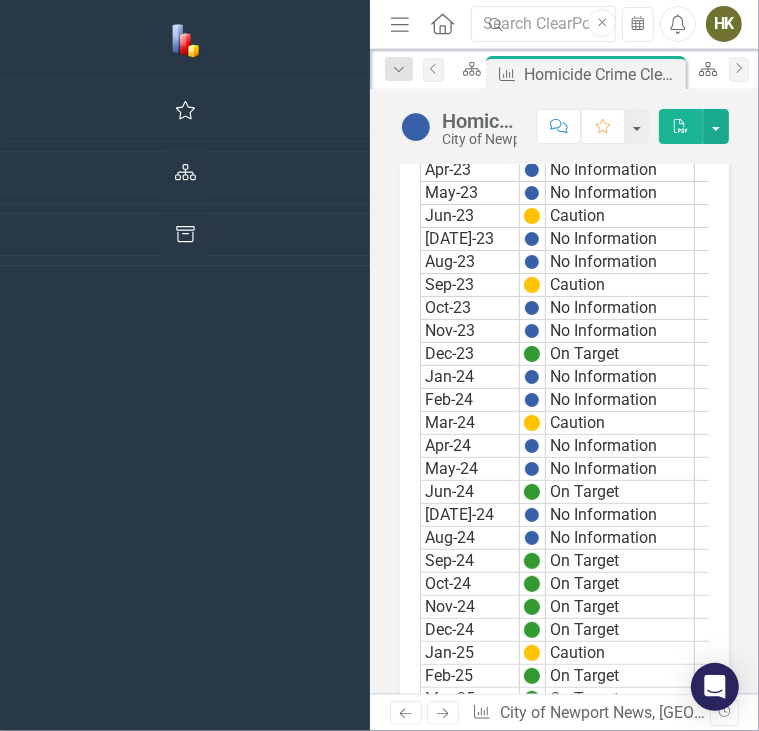 click on "Home" at bounding box center (443, 24) 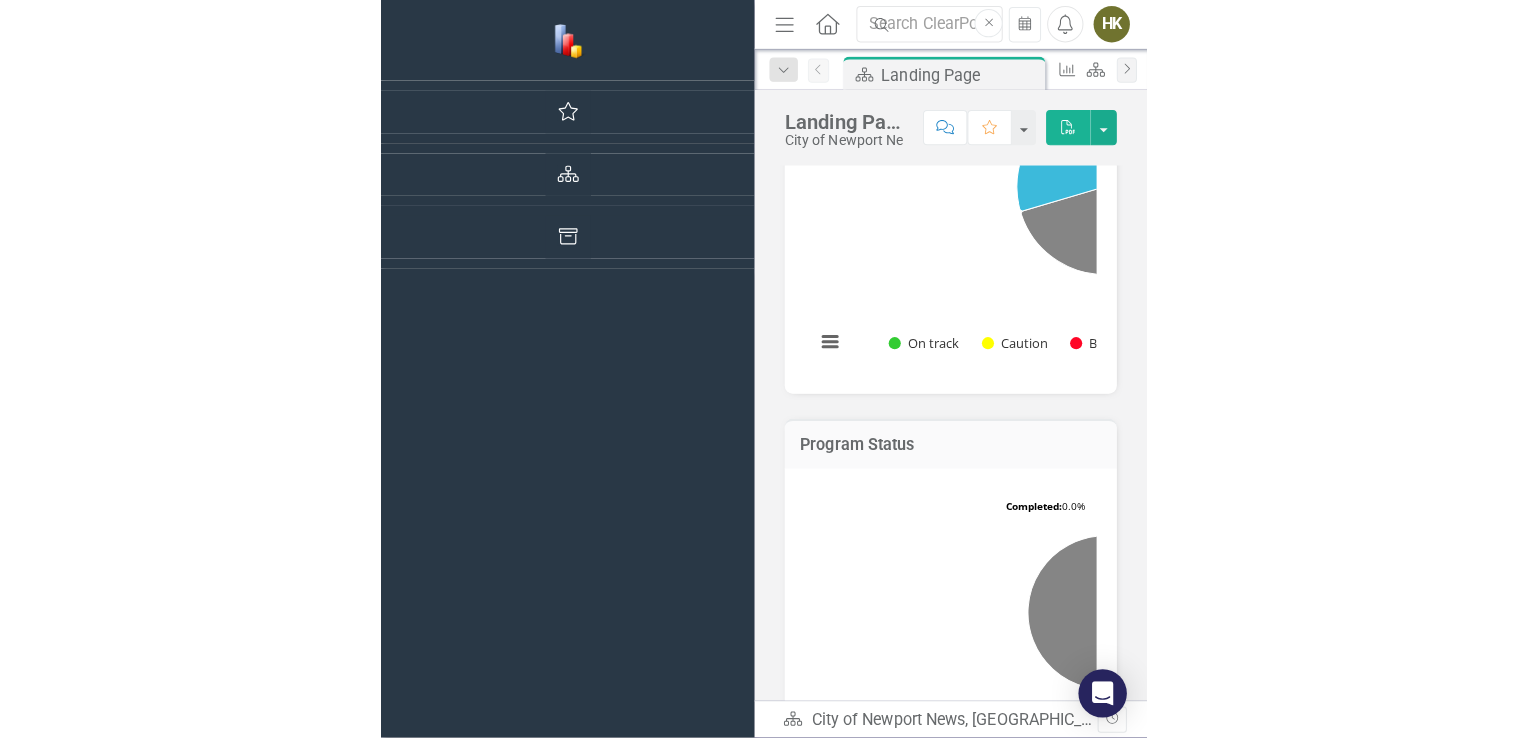 scroll, scrollTop: 648, scrollLeft: 0, axis: vertical 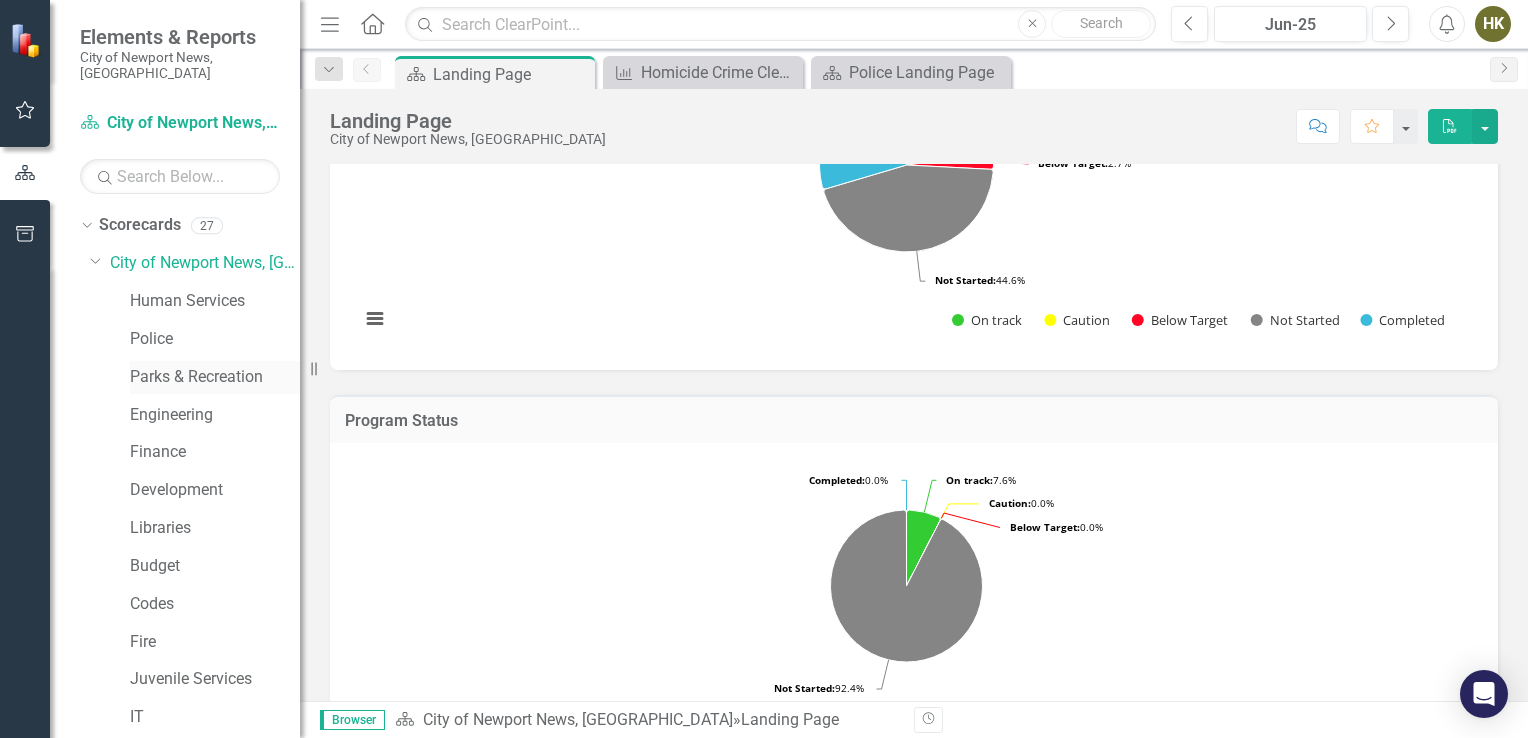 click on "Parks & Recreation" at bounding box center (215, 377) 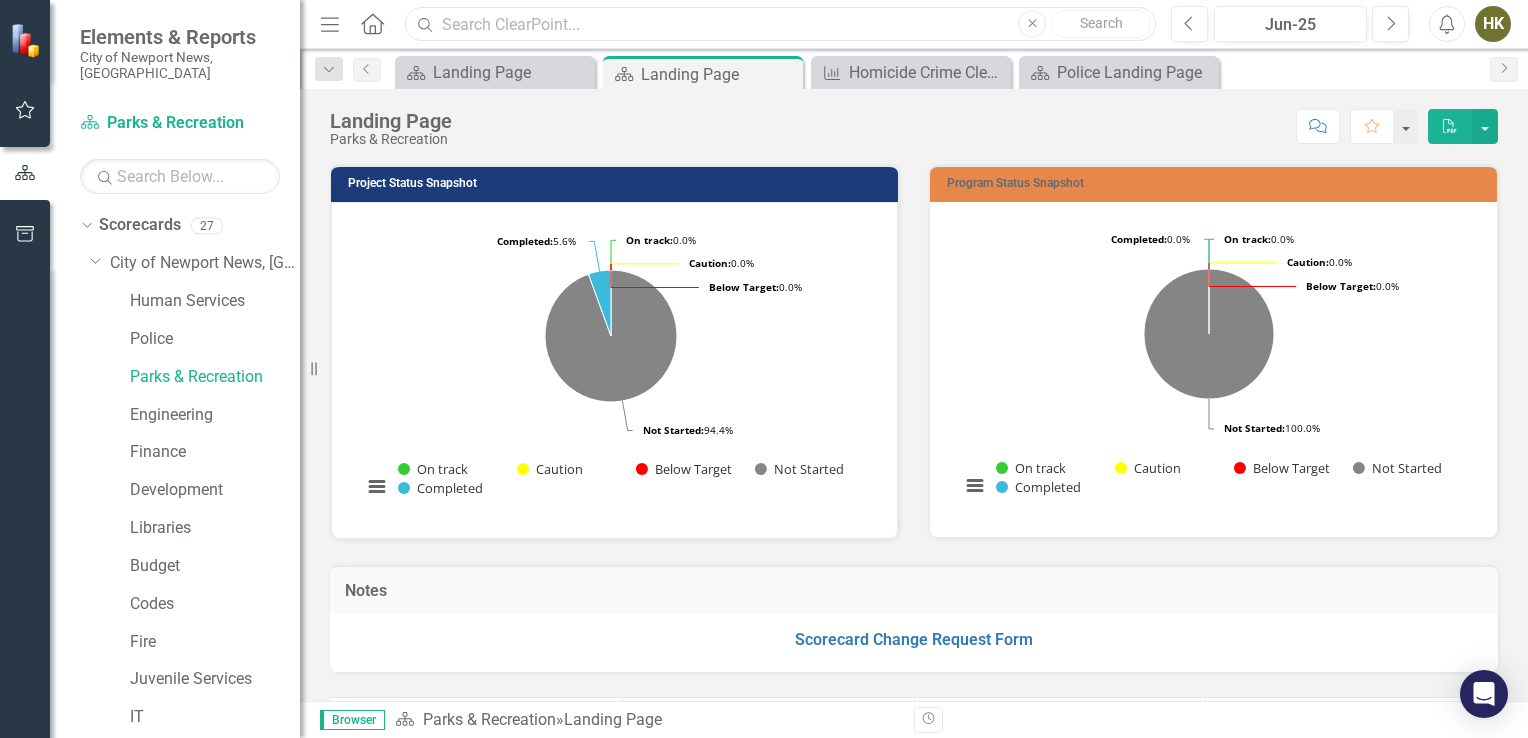click at bounding box center (780, 24) 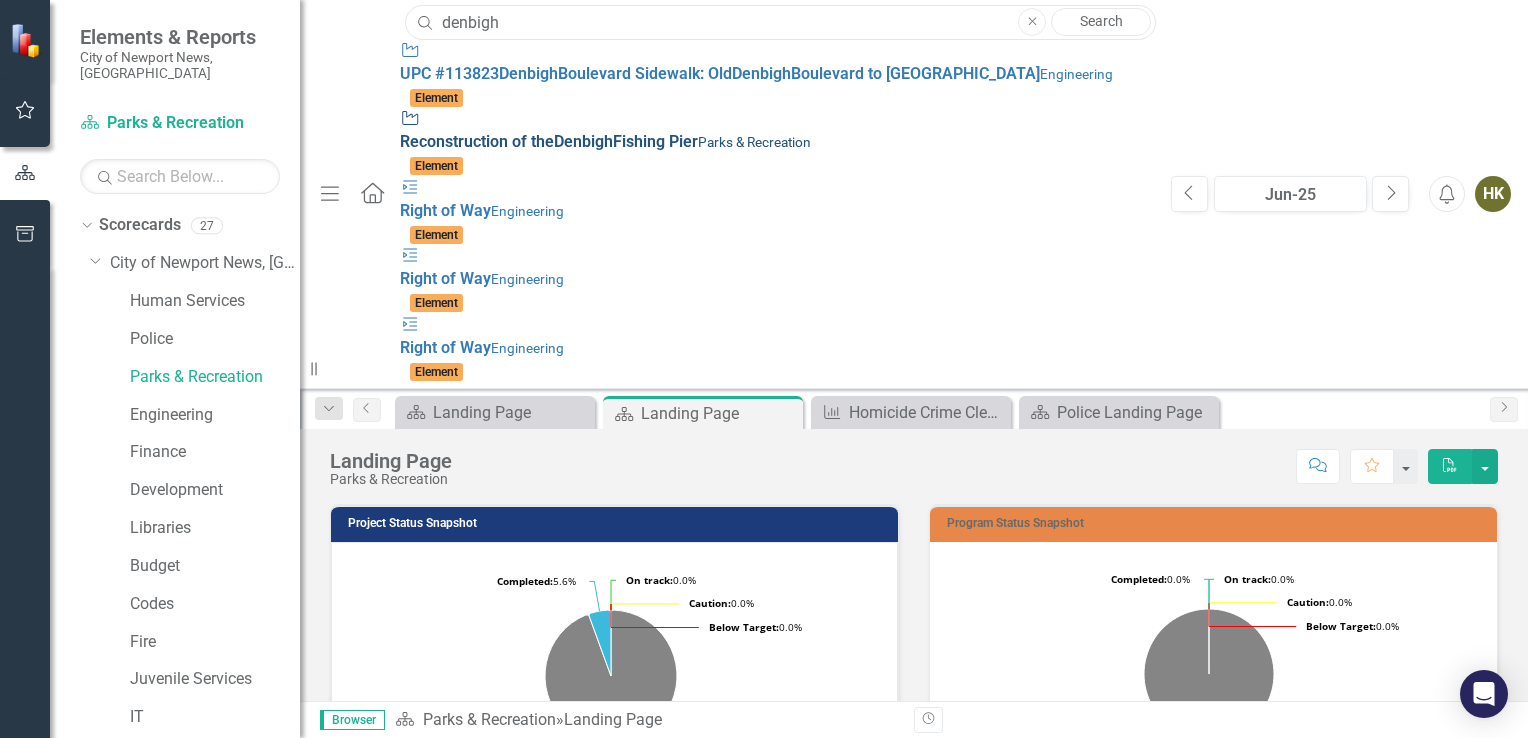 type on "denbigh" 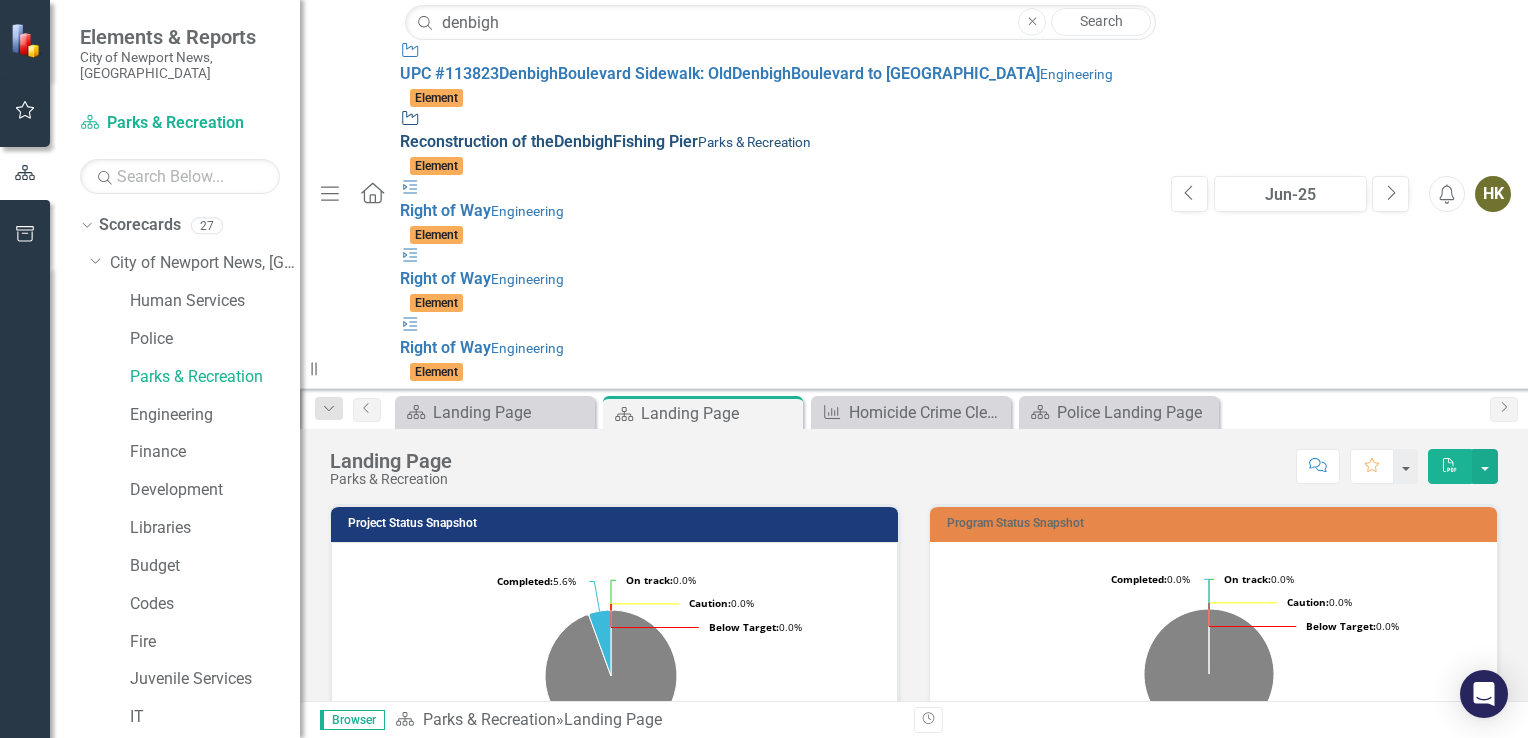click on "Project Reconstruction of the  Denbigh  Fishing Pier Parks & Recreation" at bounding box center (775, 131) 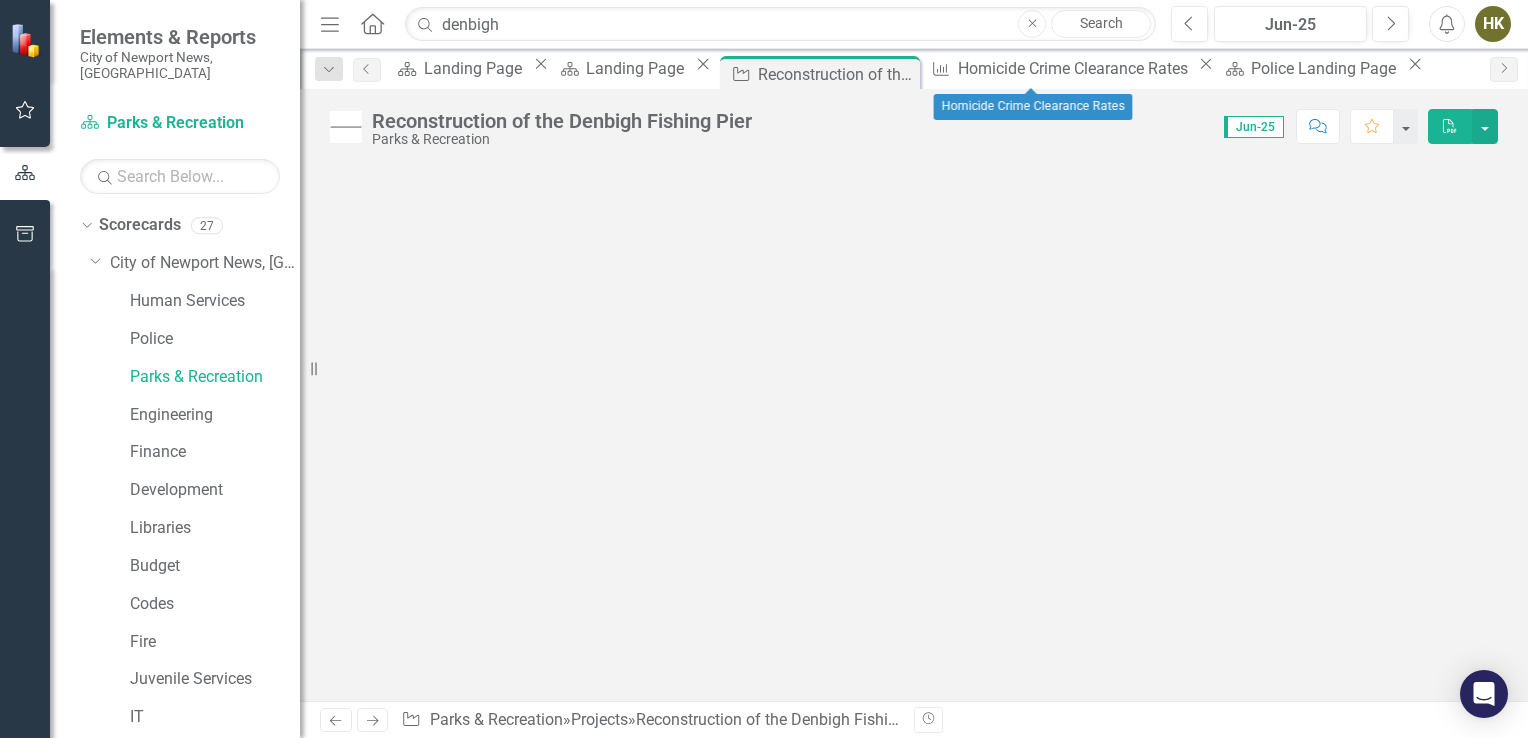 click on "Close" 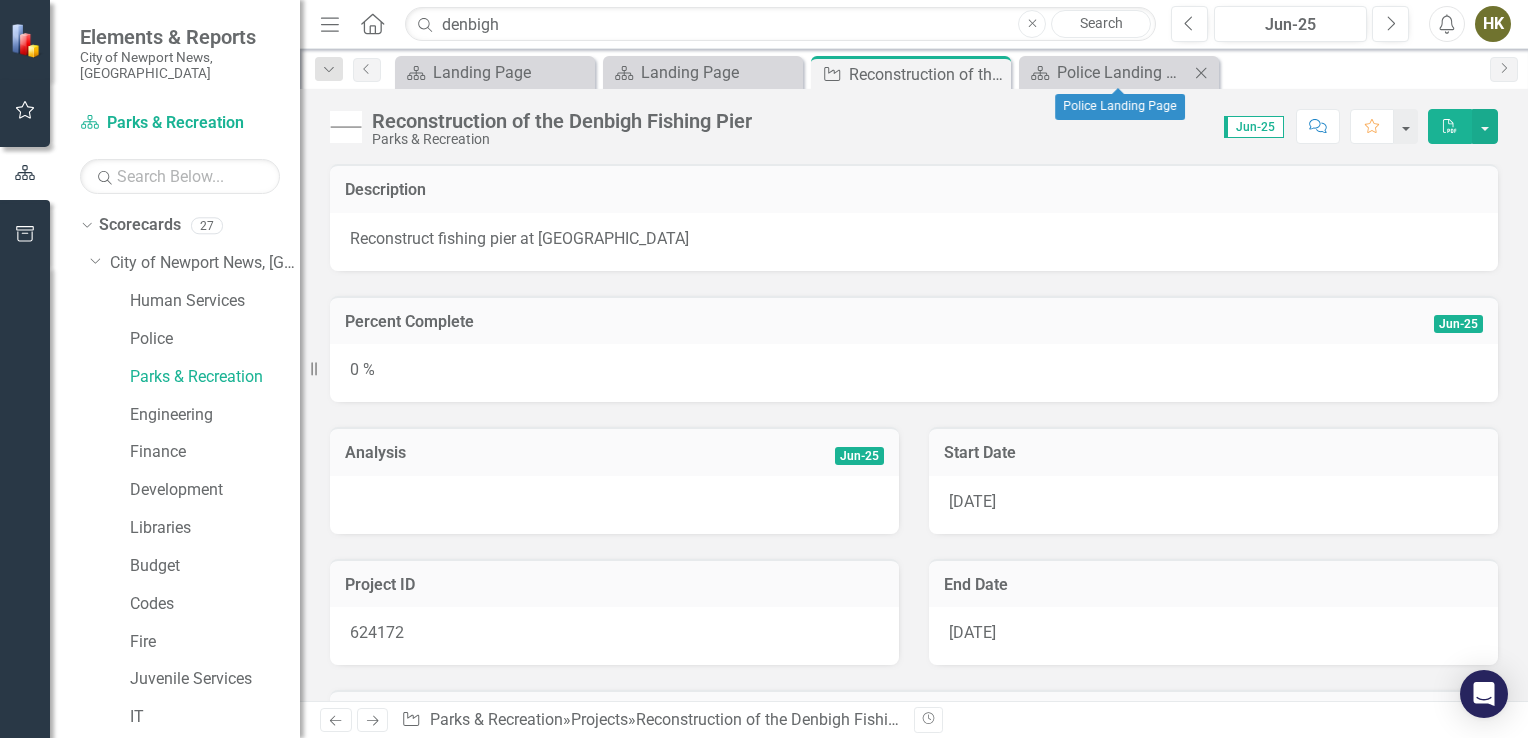 click on "Close" 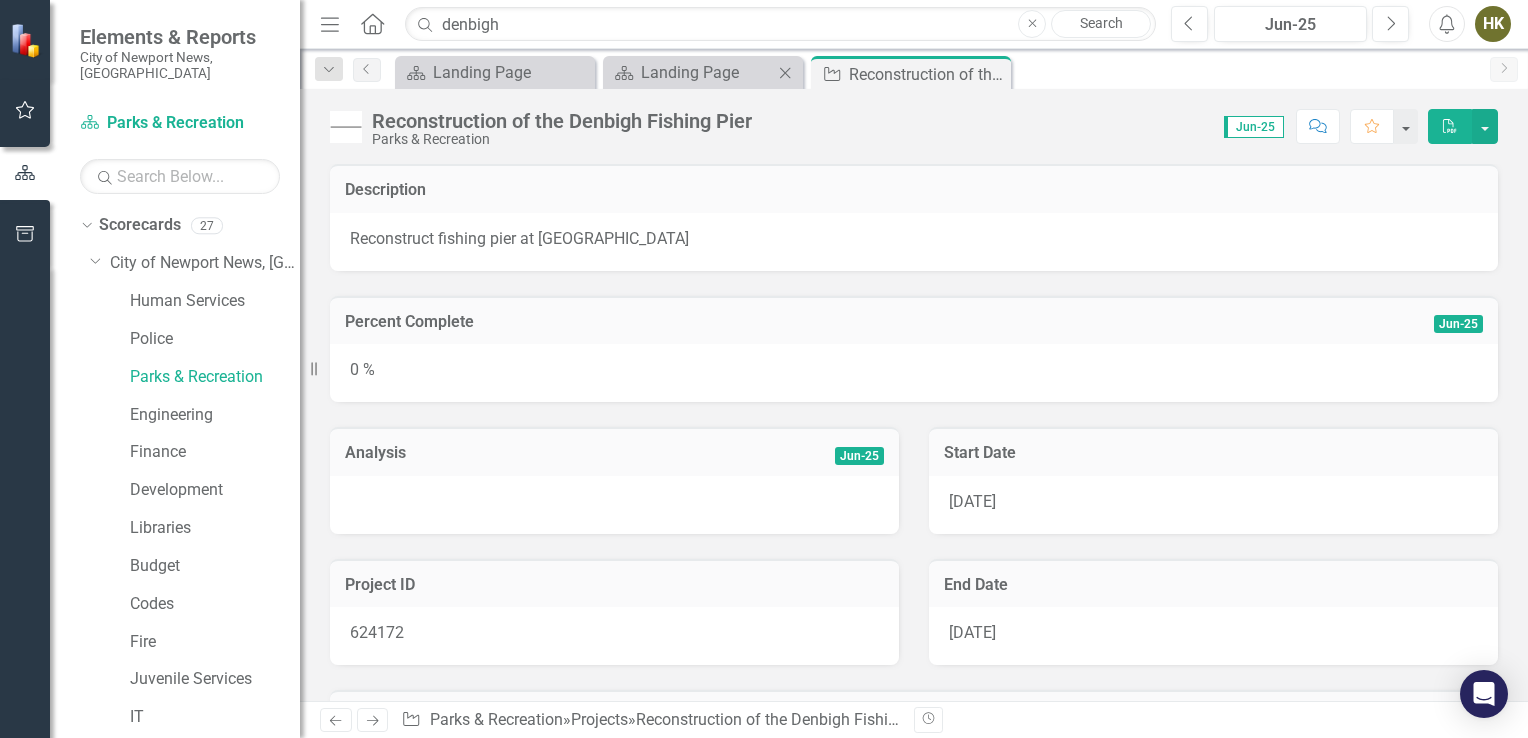 click 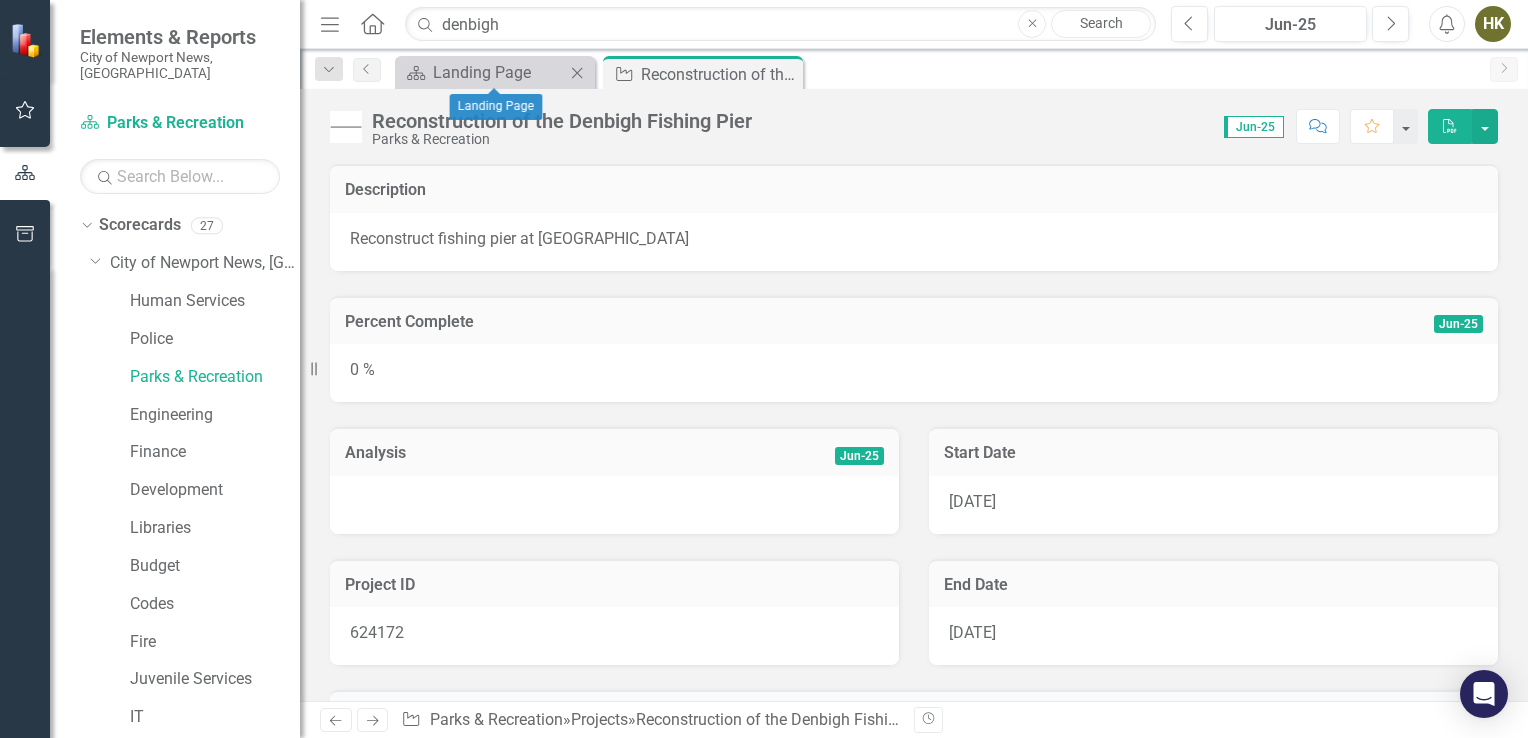 click on "Close" 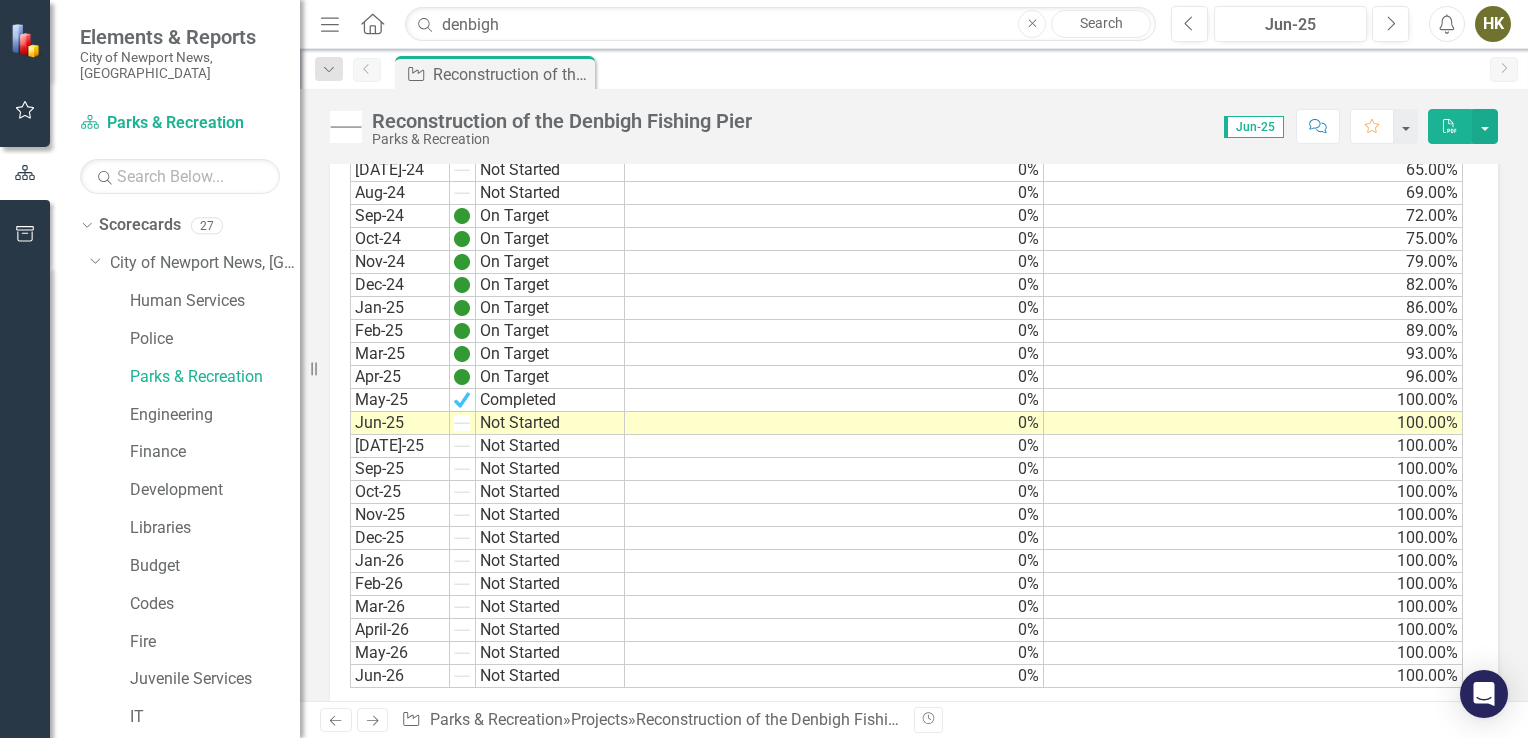 scroll, scrollTop: 1619, scrollLeft: 0, axis: vertical 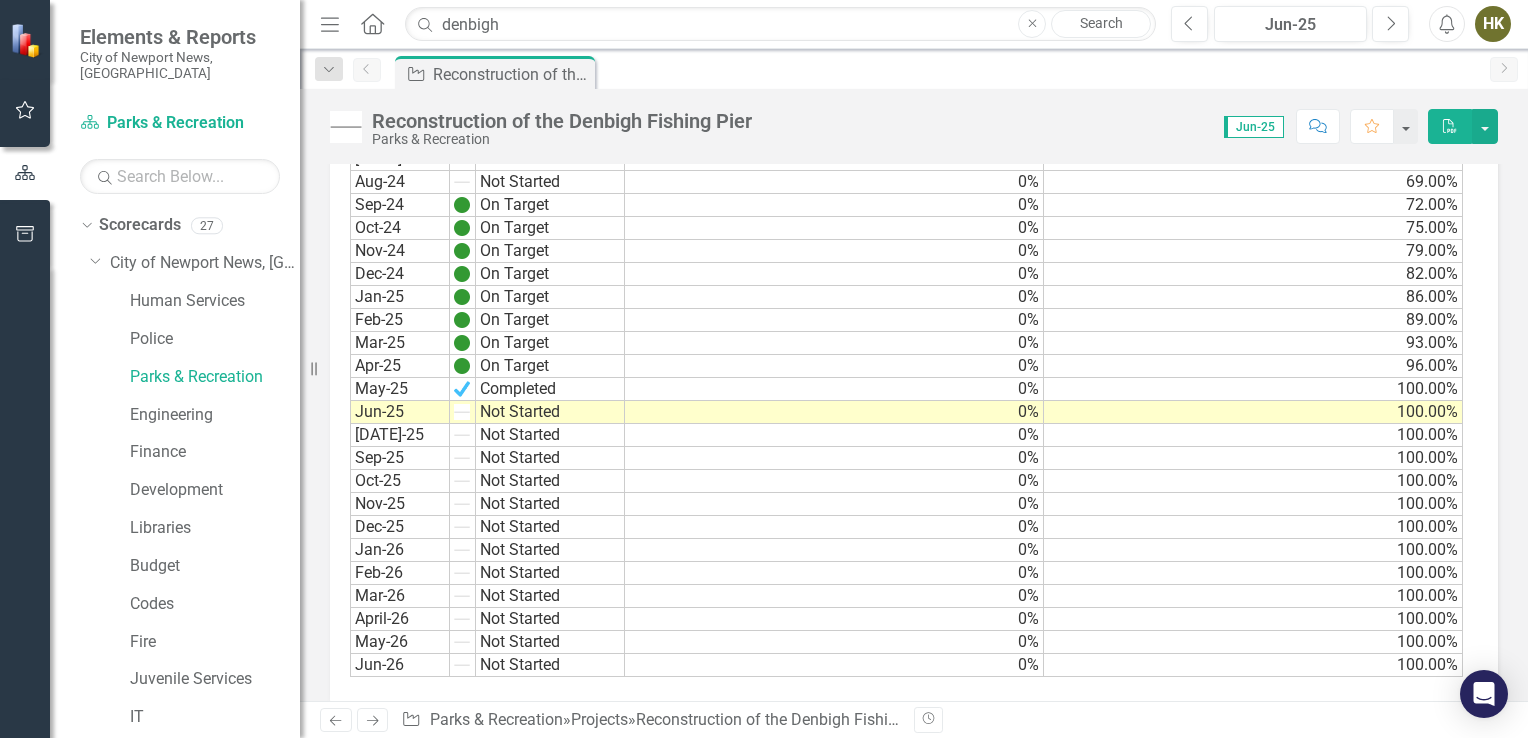 click on "Completed" at bounding box center (550, 389) 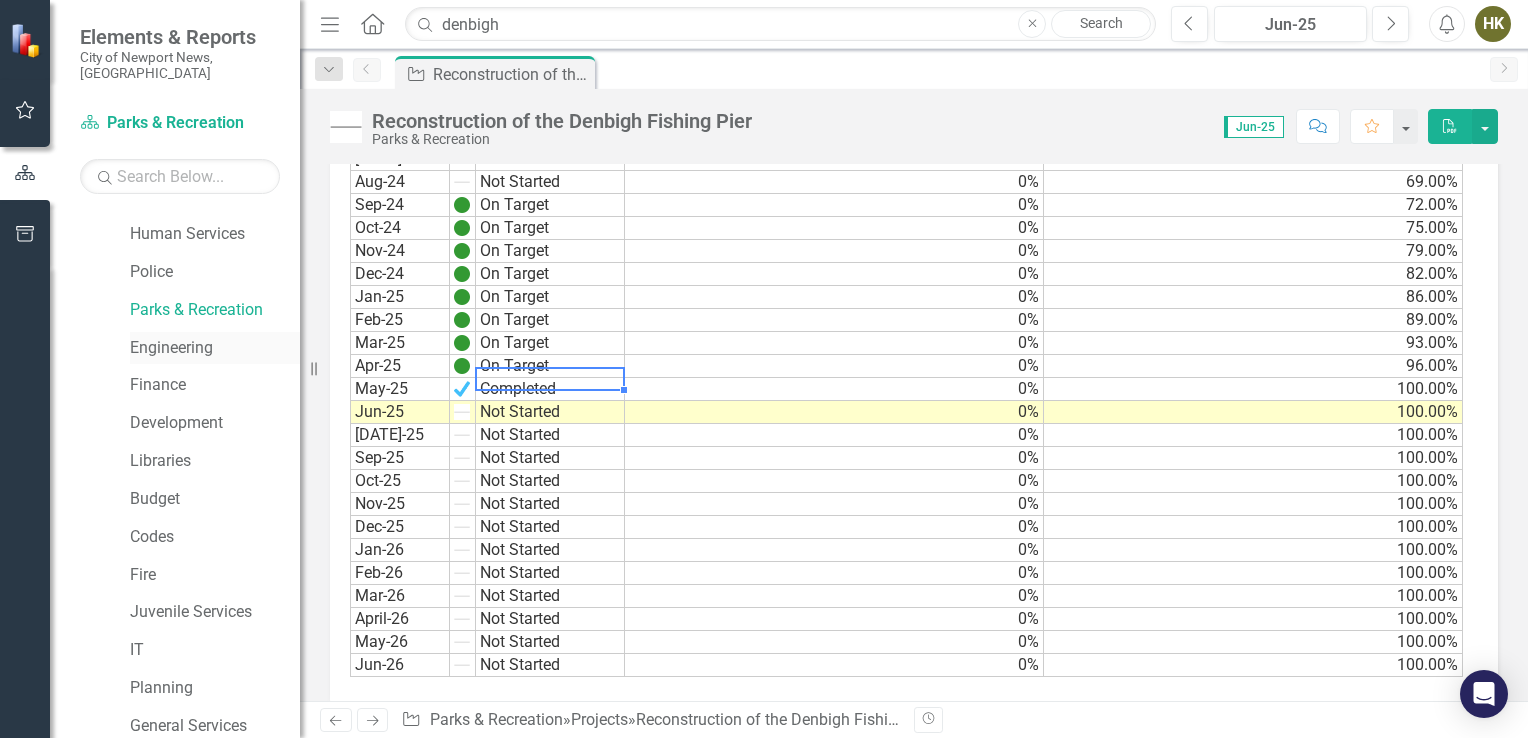scroll, scrollTop: 103, scrollLeft: 0, axis: vertical 